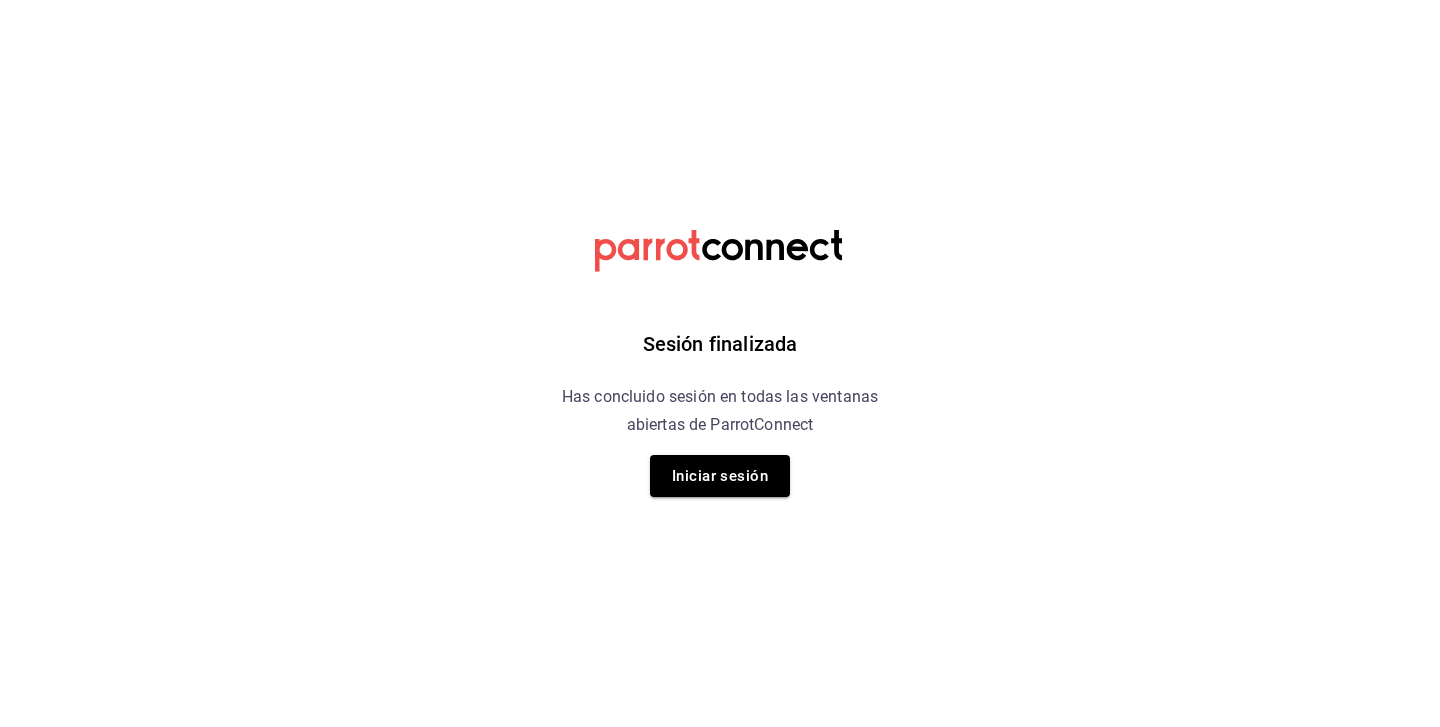 scroll, scrollTop: 0, scrollLeft: 0, axis: both 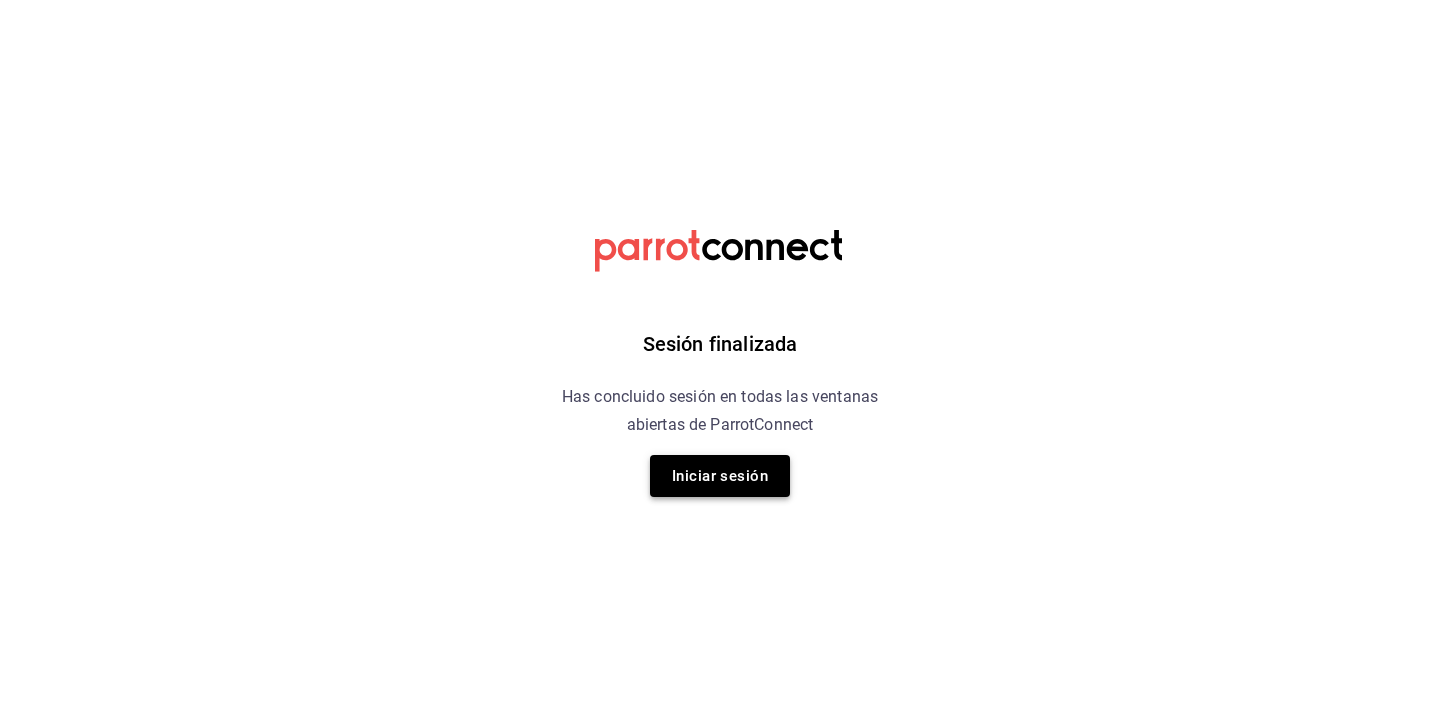 click on "Iniciar sesión" at bounding box center [720, 476] 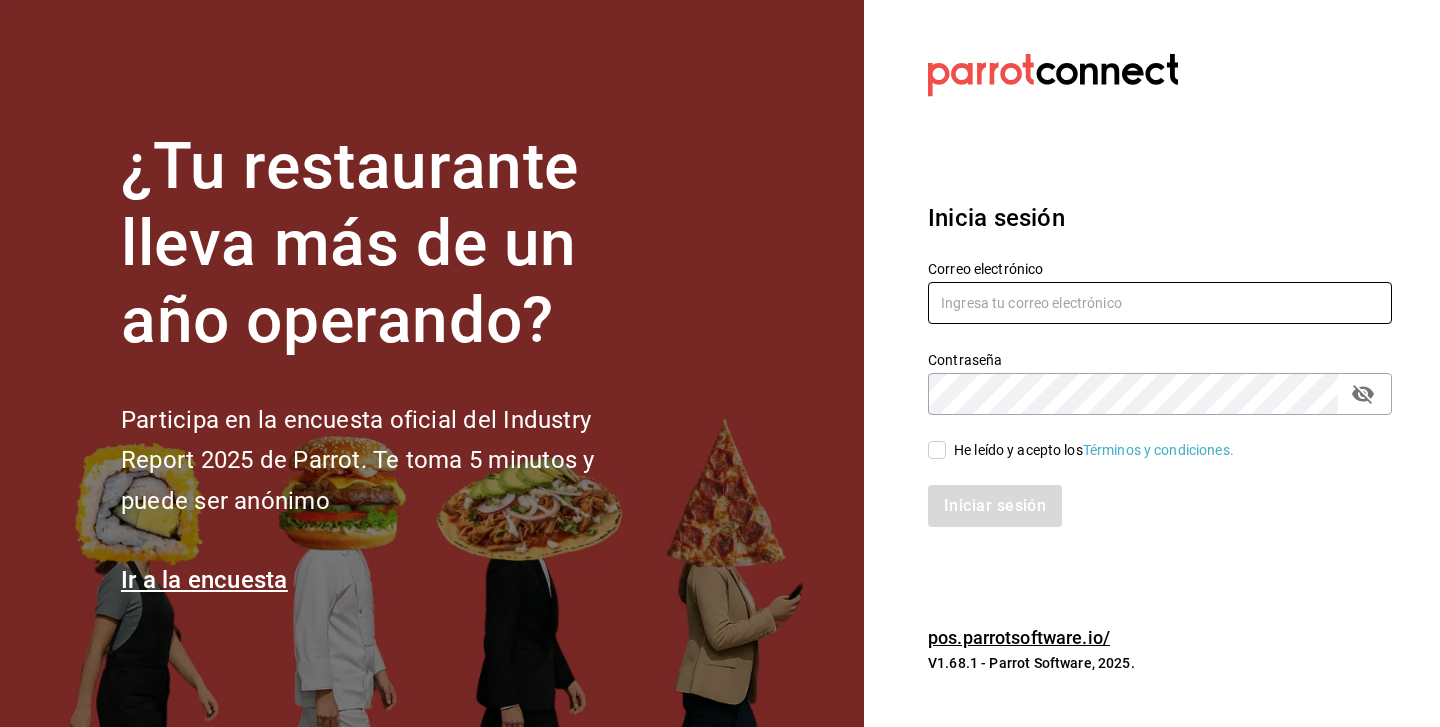 type on "marketing@example.com" 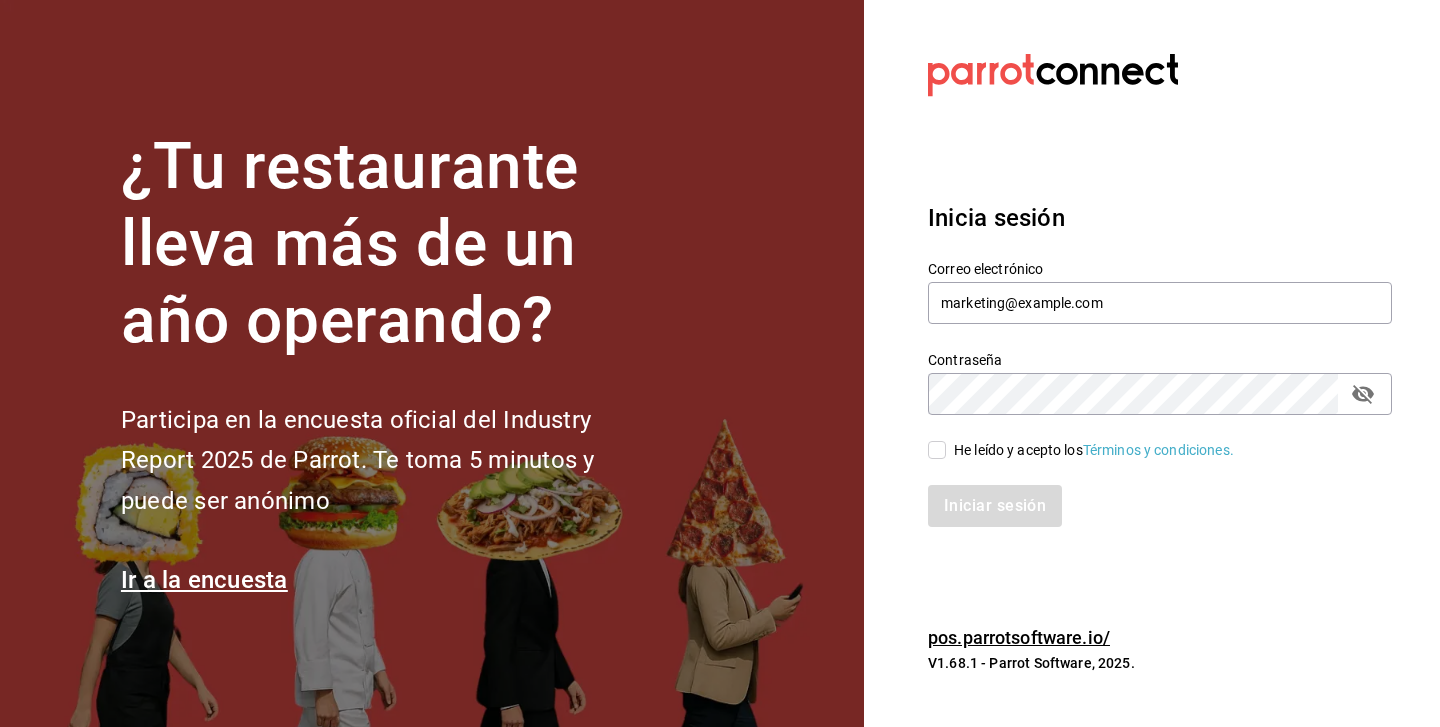 click on "Iniciar sesión" at bounding box center [1148, 494] 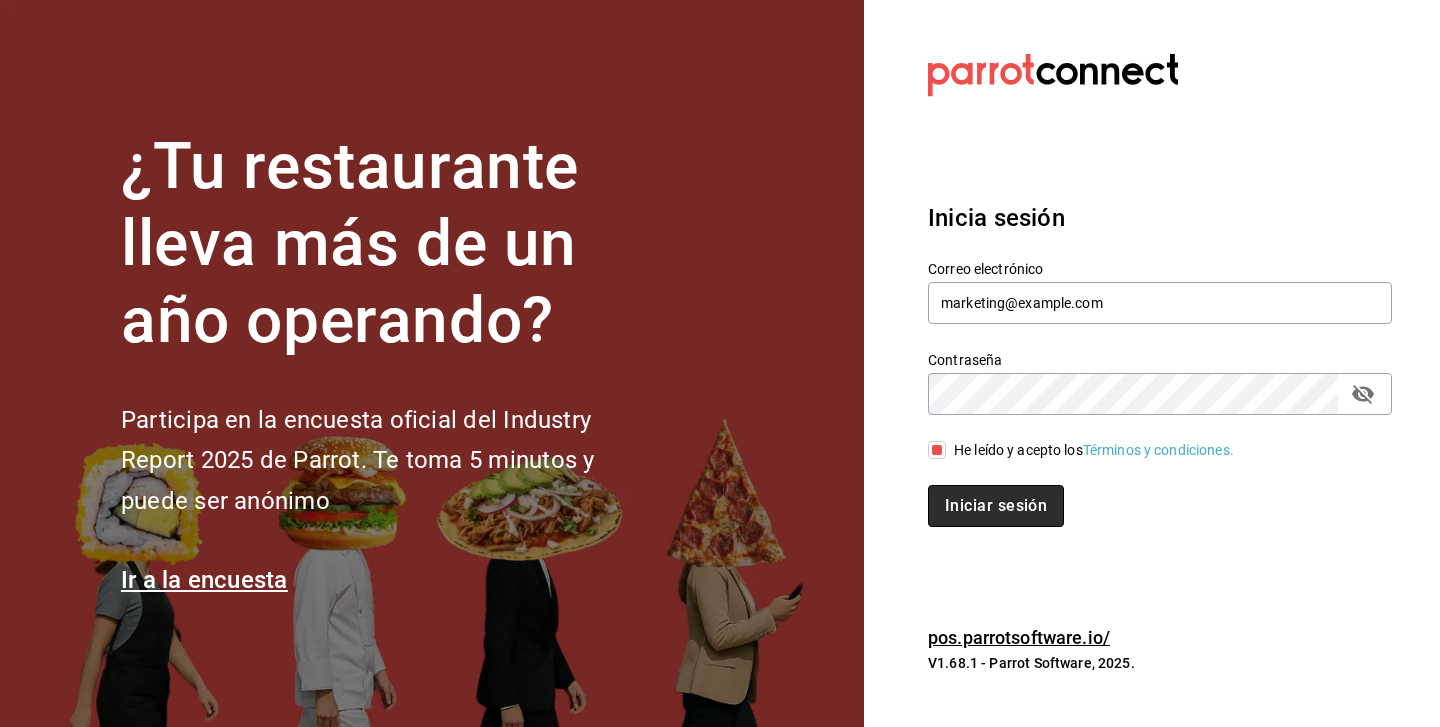 click on "Iniciar sesión" at bounding box center [996, 506] 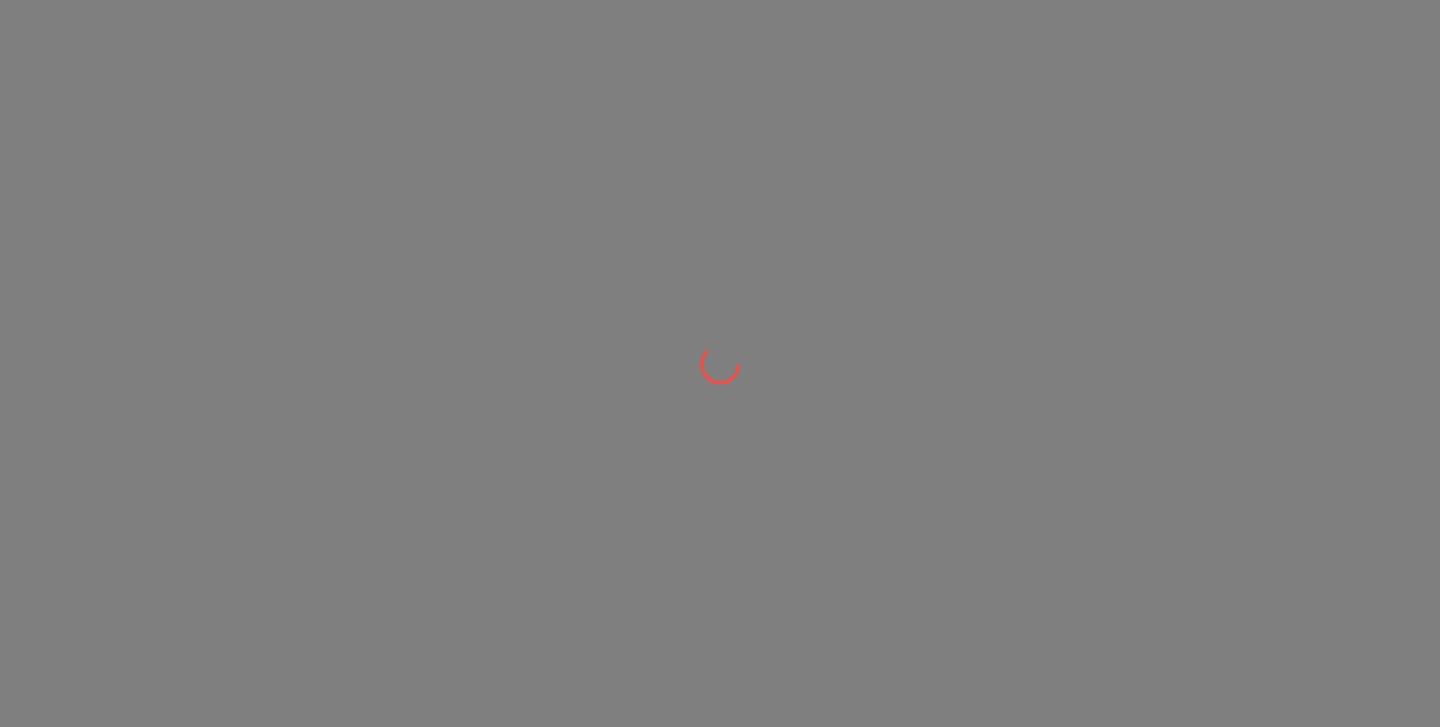 scroll, scrollTop: 0, scrollLeft: 0, axis: both 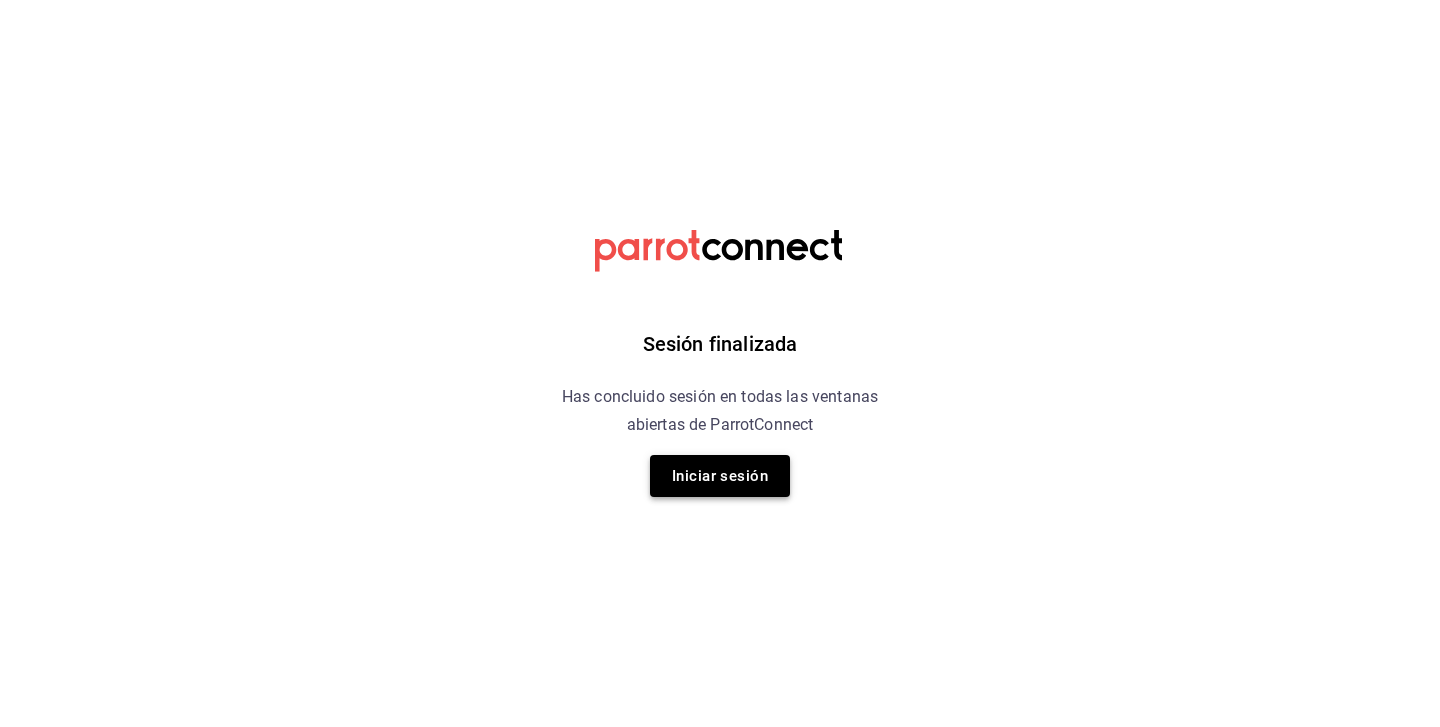 click on "Iniciar sesión" at bounding box center [720, 476] 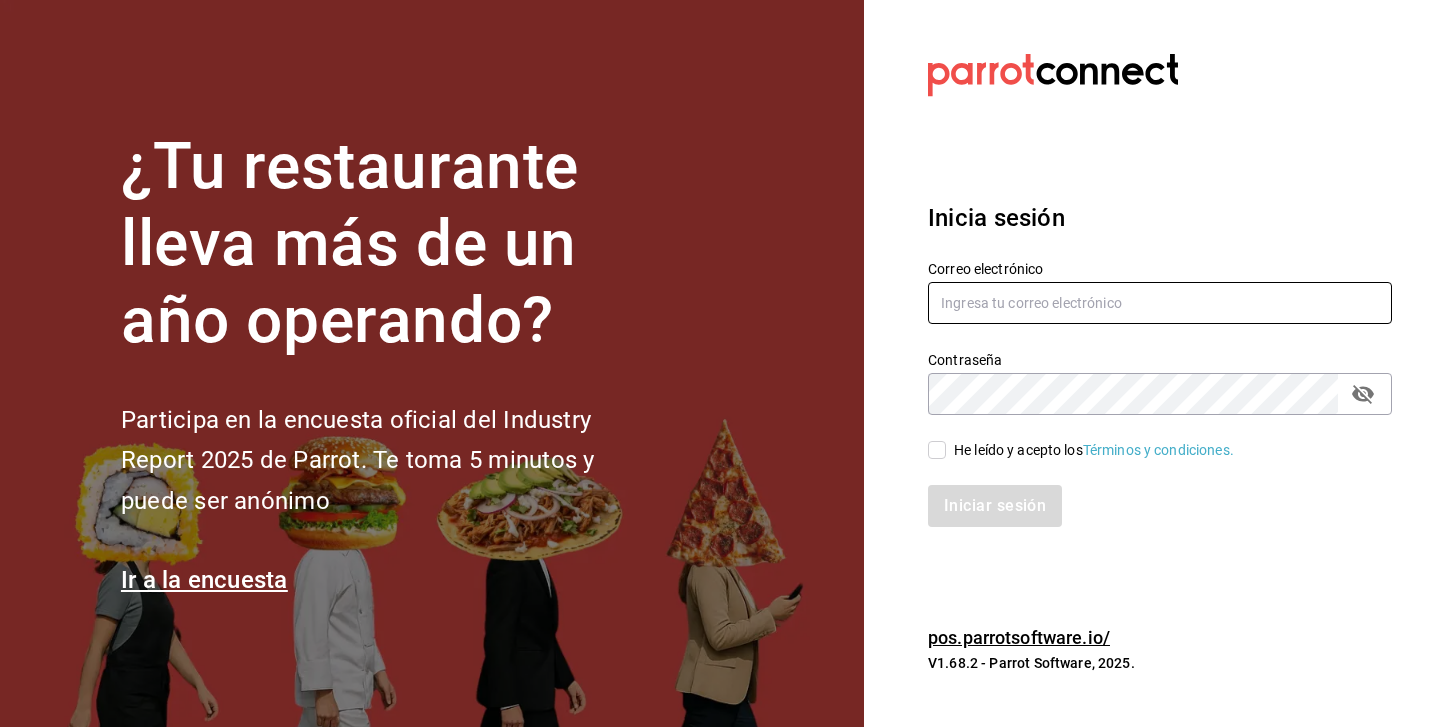 type on "marketing@example.com" 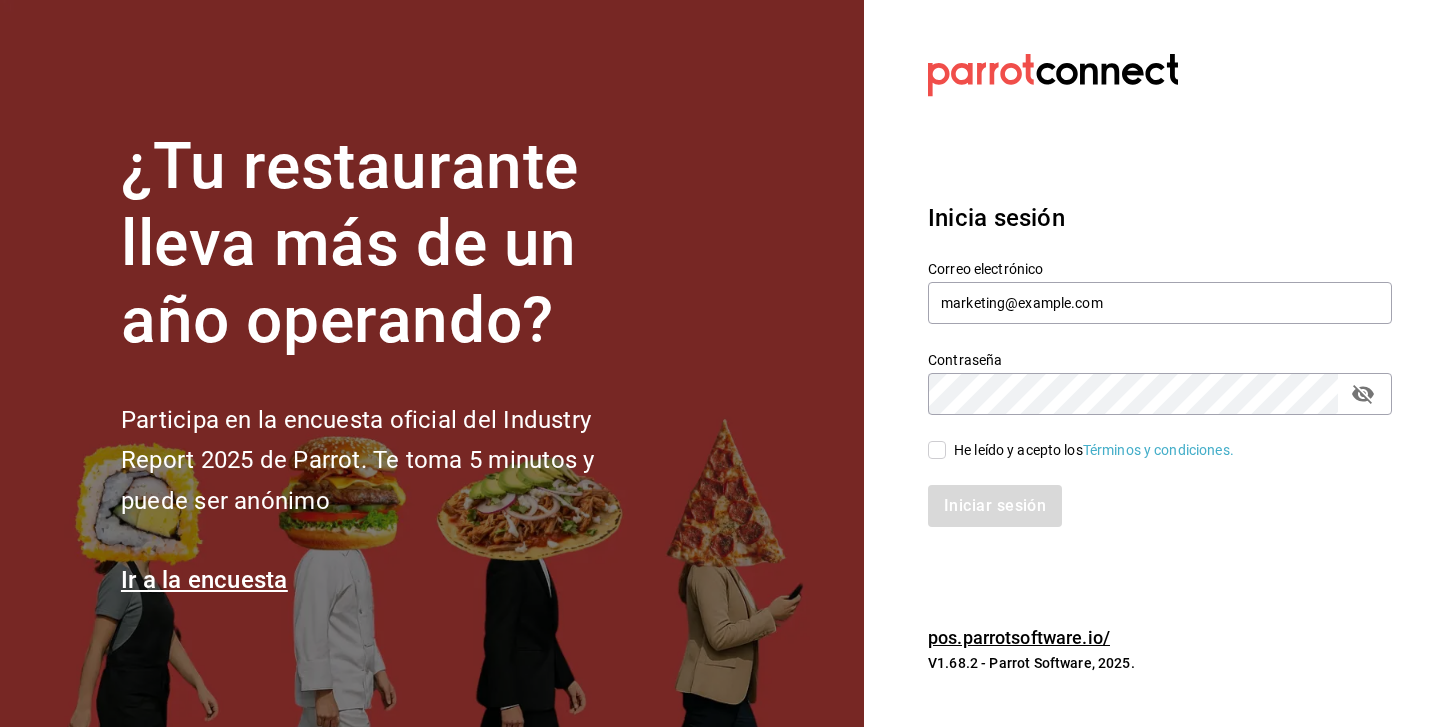 click on "He leído y acepto los  Términos y condiciones." at bounding box center (1090, 450) 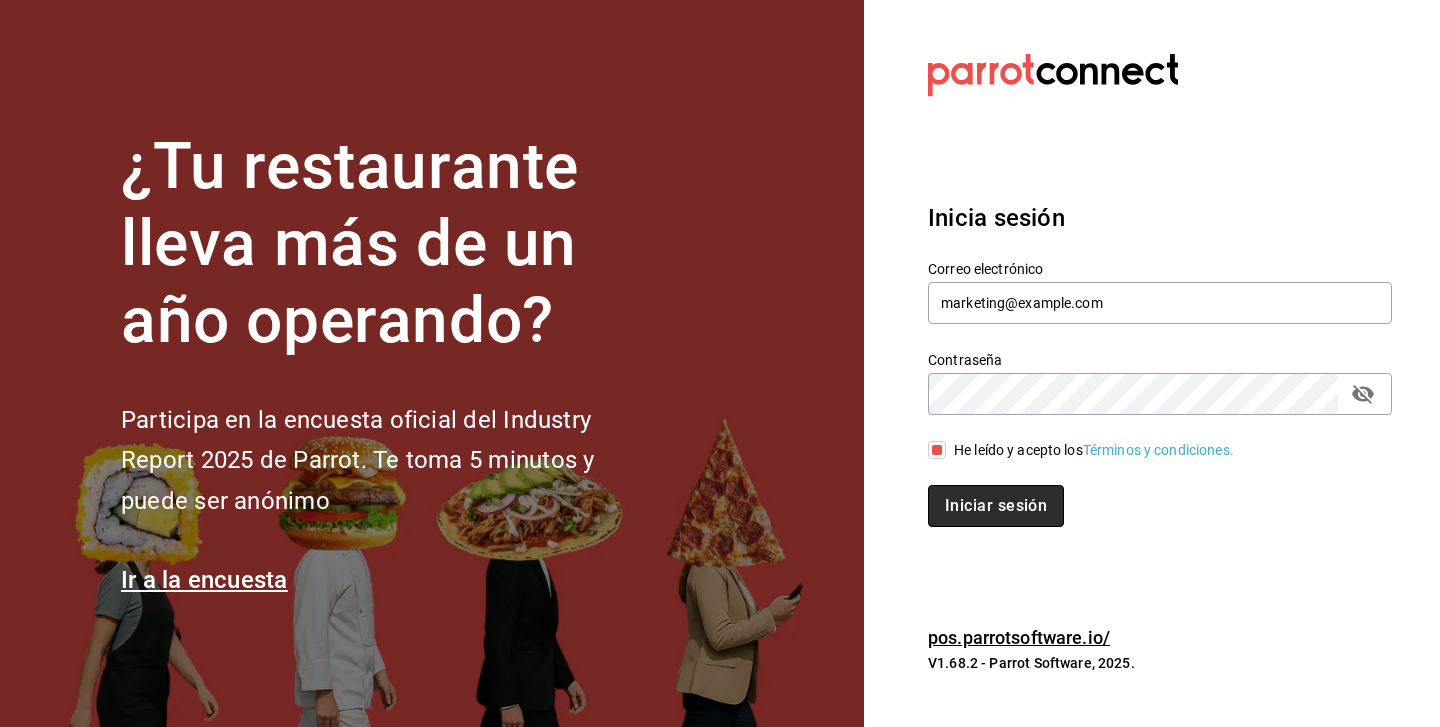click on "Iniciar sesión" at bounding box center [996, 506] 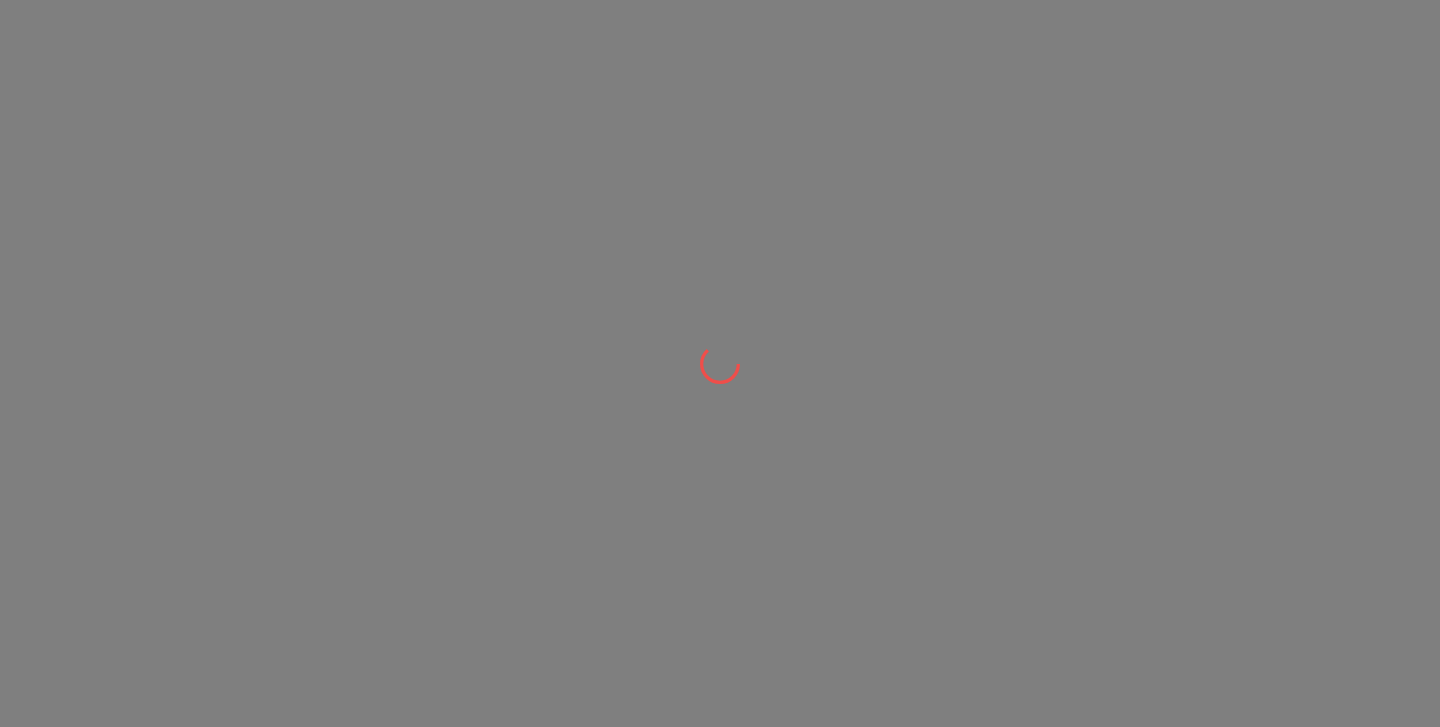 scroll, scrollTop: 0, scrollLeft: 0, axis: both 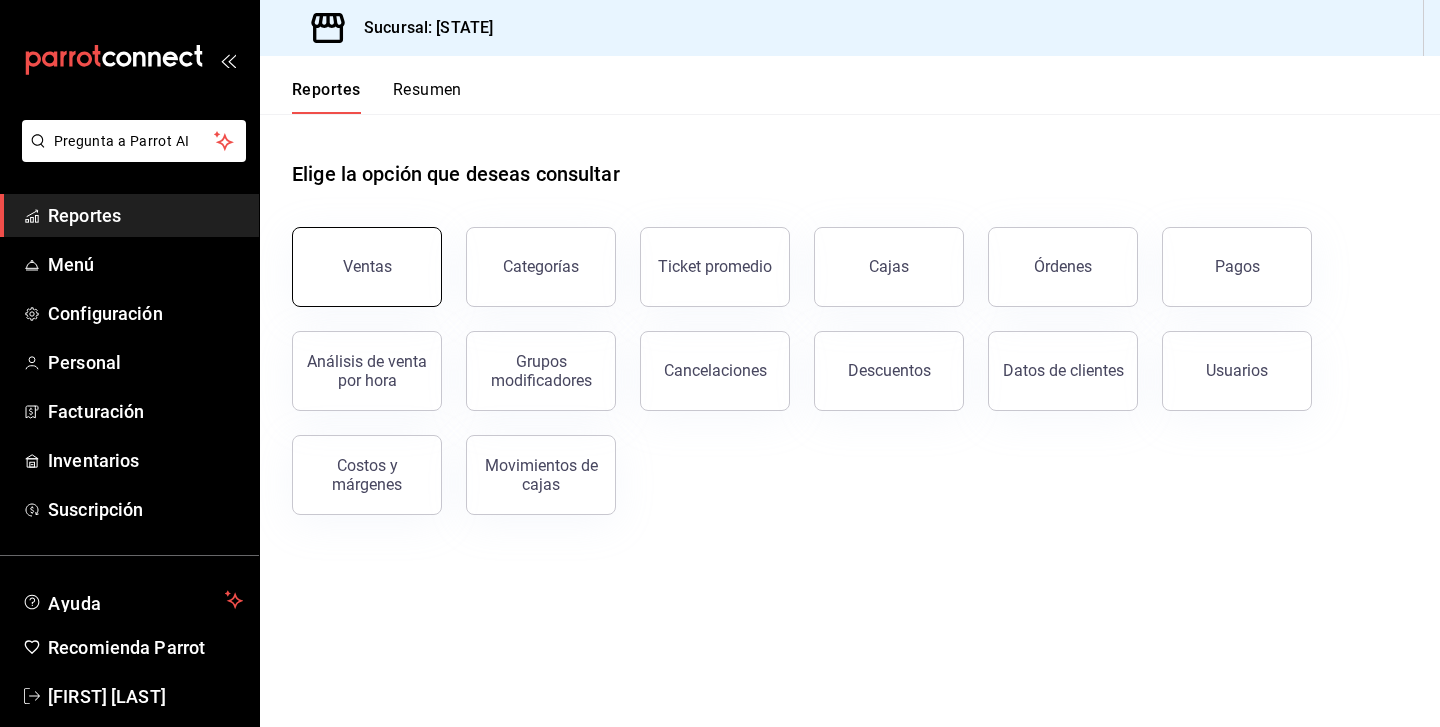 click on "Ventas" at bounding box center (367, 267) 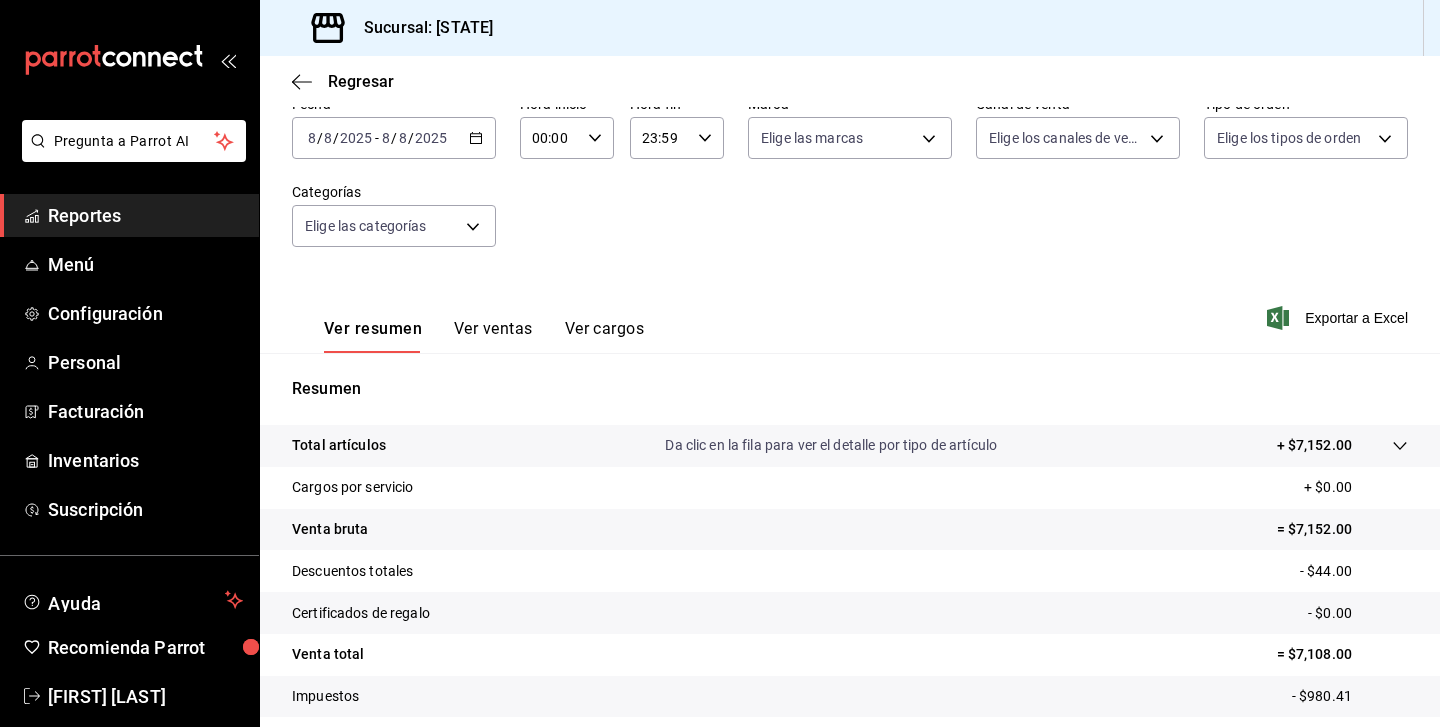 scroll, scrollTop: 68, scrollLeft: 0, axis: vertical 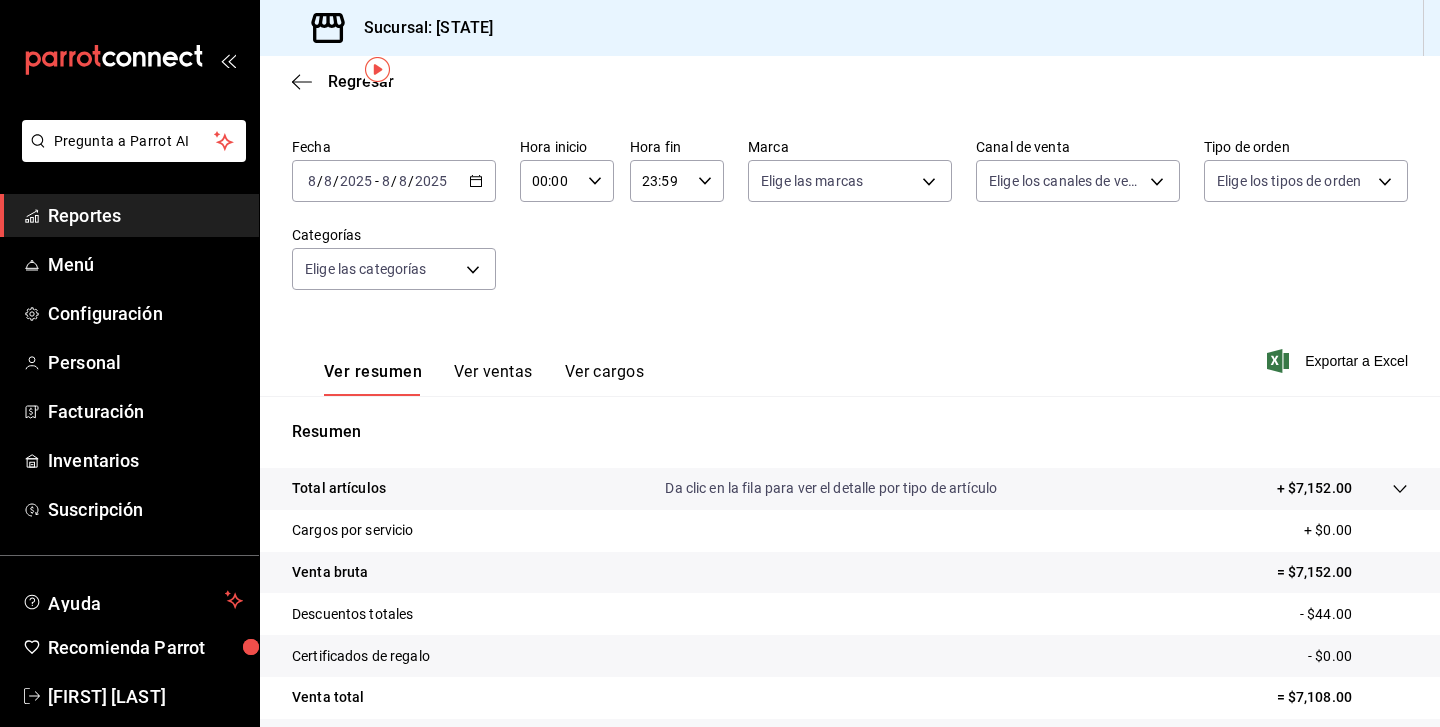 click on "2025-08-08 8 / 8 / 2025 - 2025-08-08 8 / 8 / 2025" at bounding box center [394, 181] 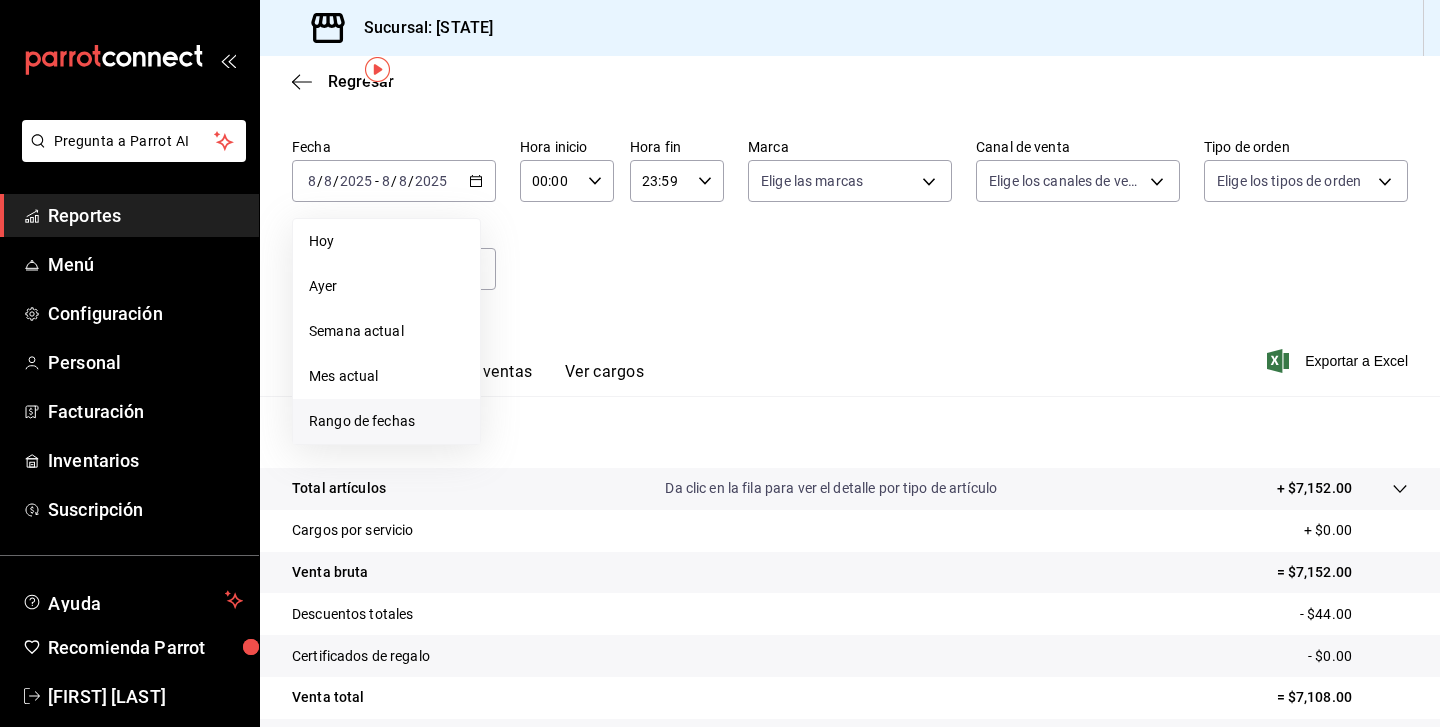 click on "Rango de fechas" at bounding box center (386, 421) 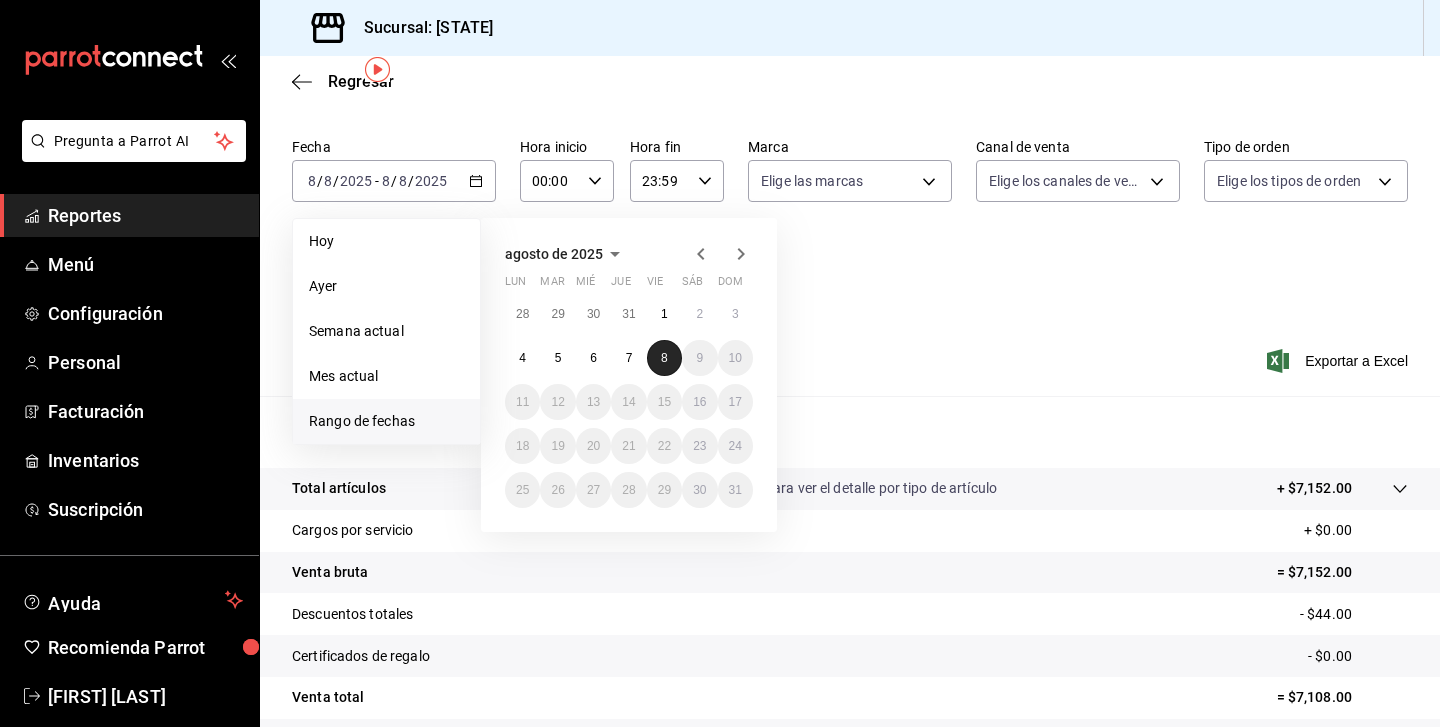 click on "8" at bounding box center [664, 358] 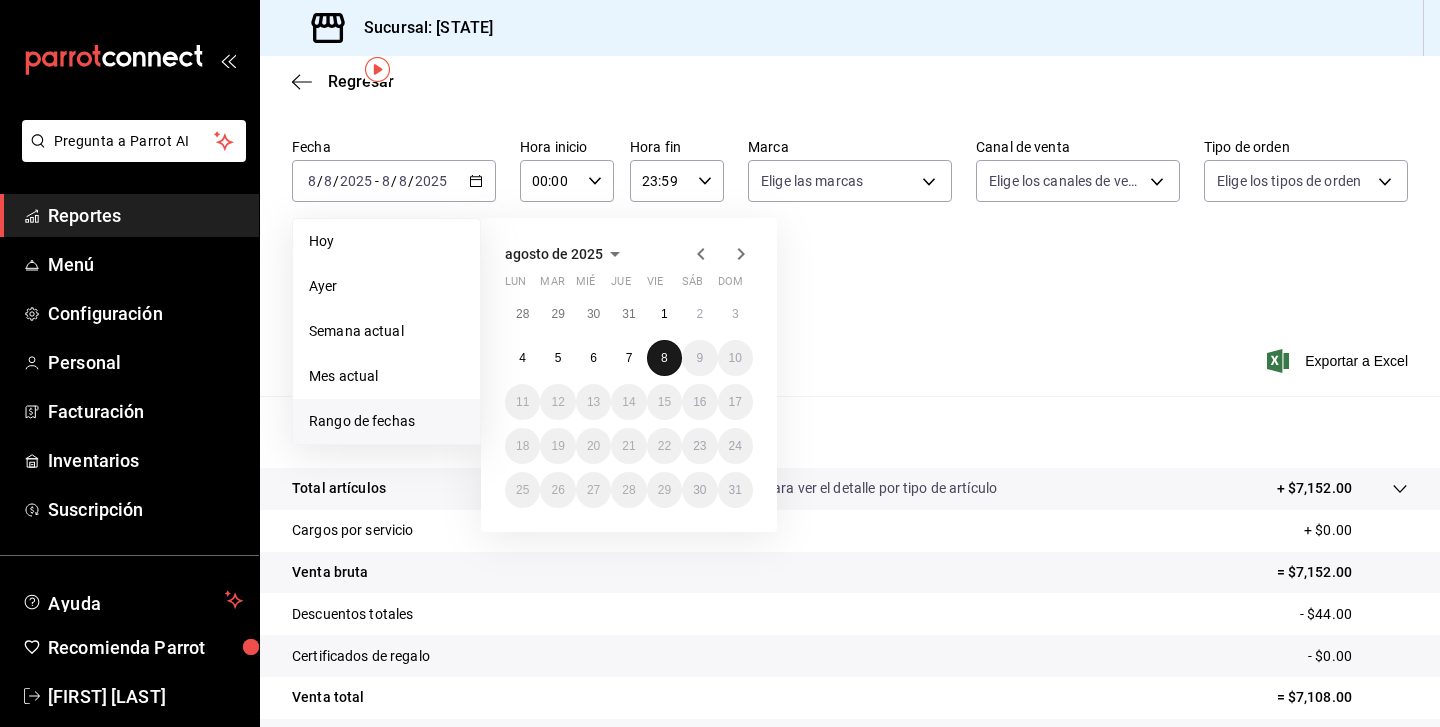 click on "8" at bounding box center [664, 358] 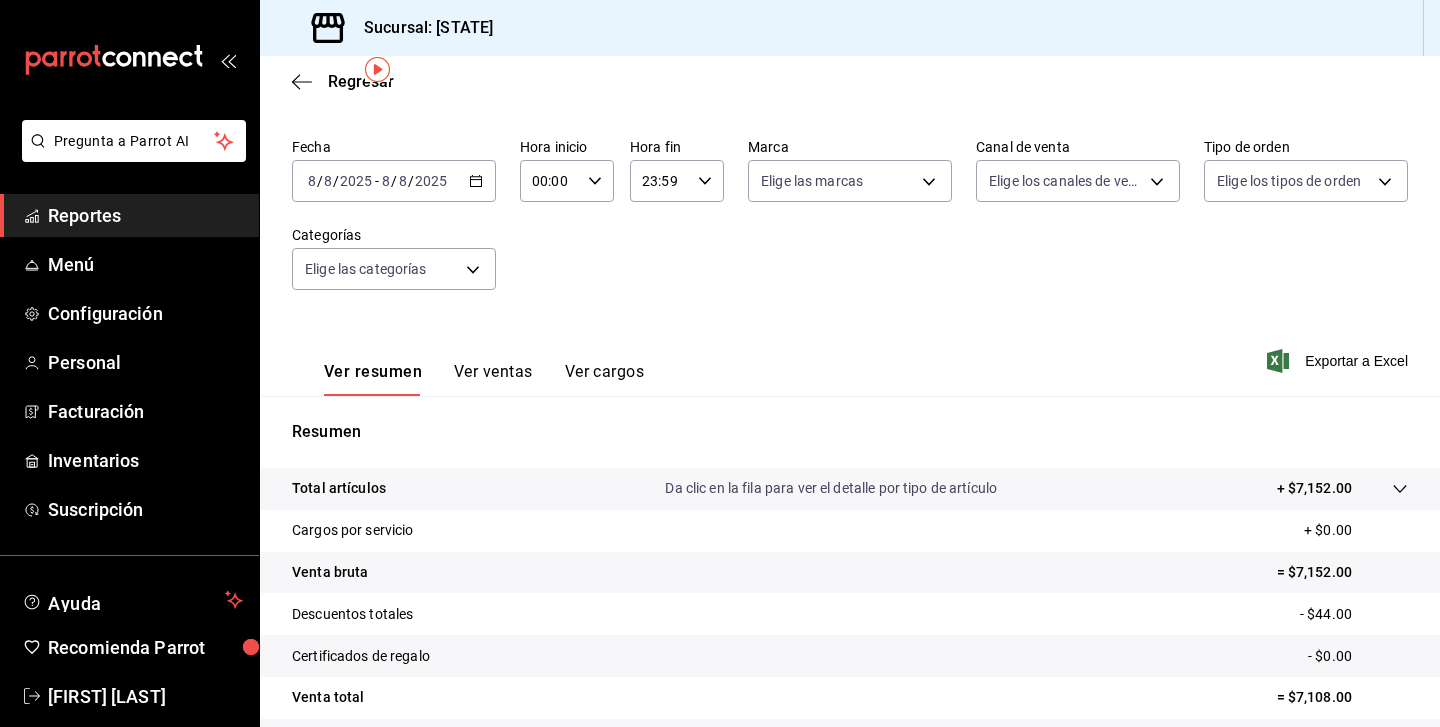 scroll, scrollTop: 231, scrollLeft: 0, axis: vertical 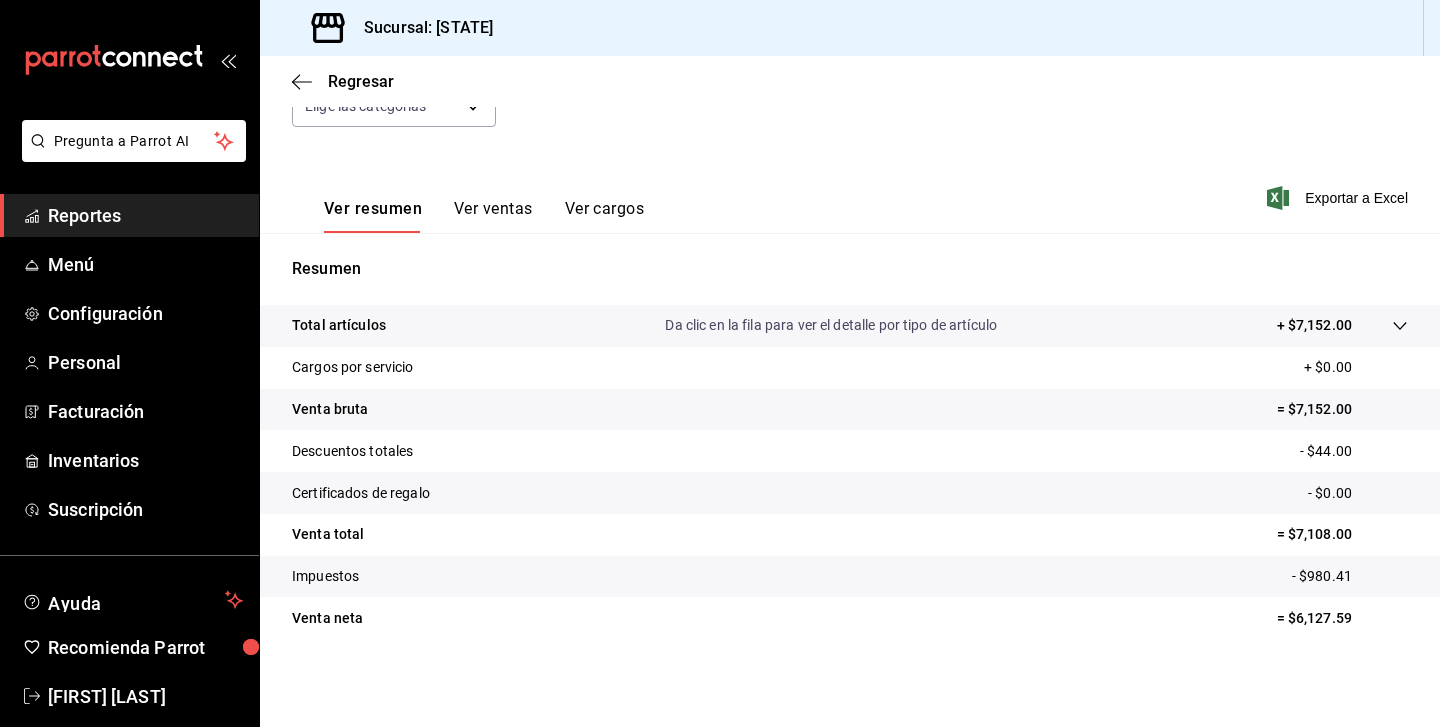 click on "Ver ventas" at bounding box center (493, 216) 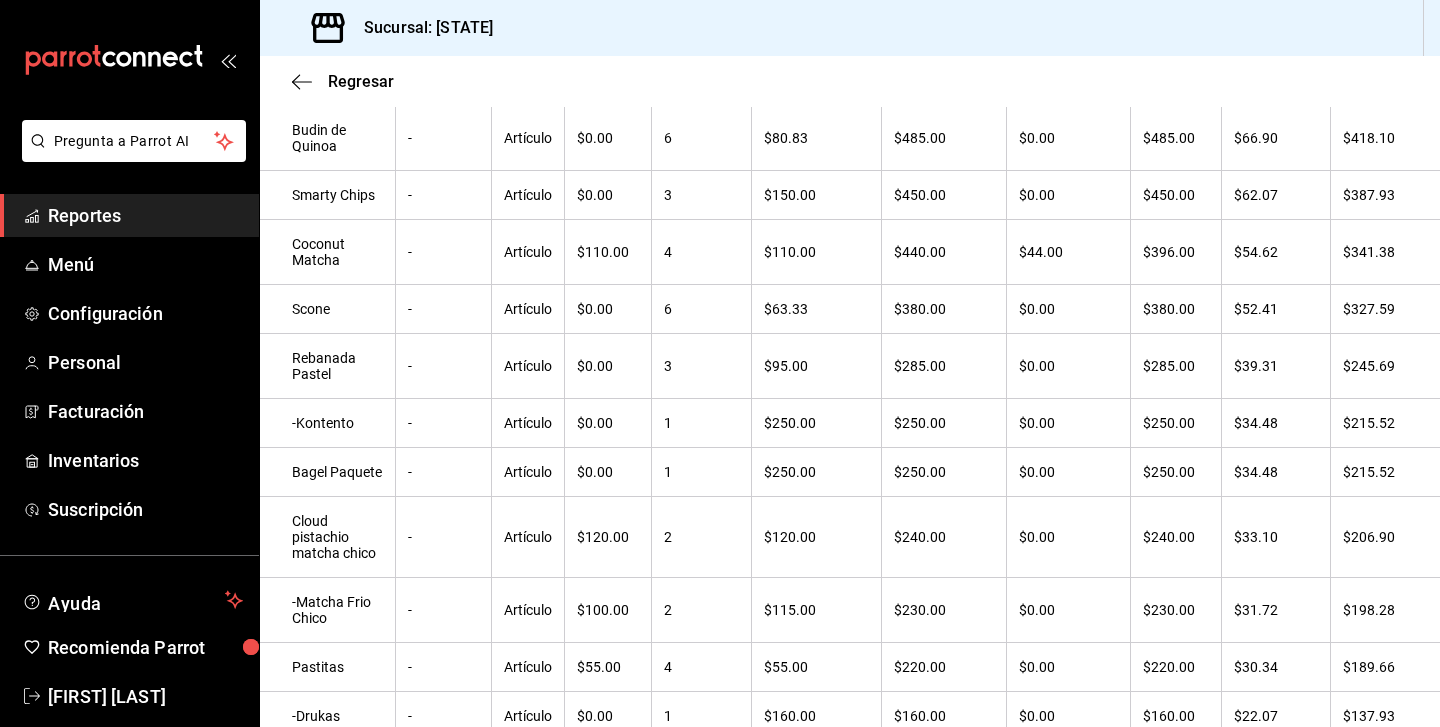 scroll, scrollTop: 350, scrollLeft: 0, axis: vertical 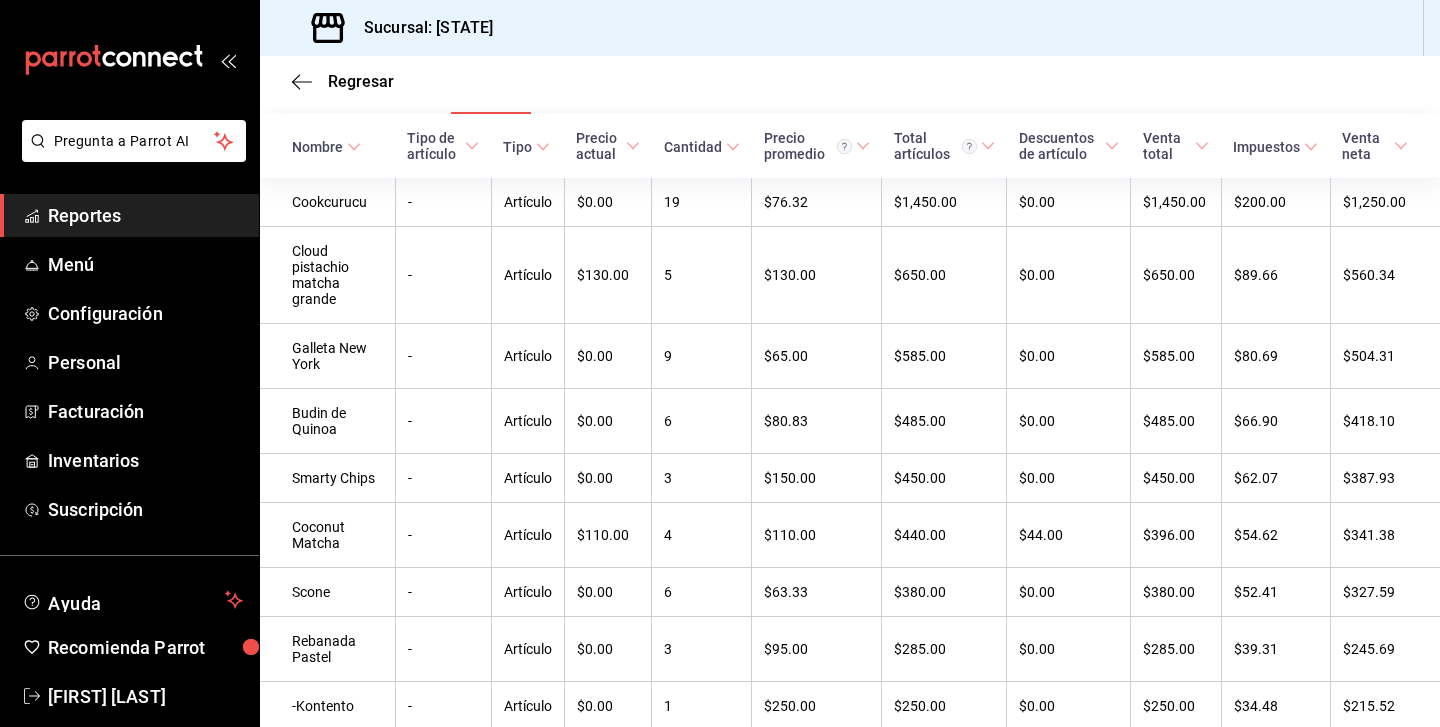 click 